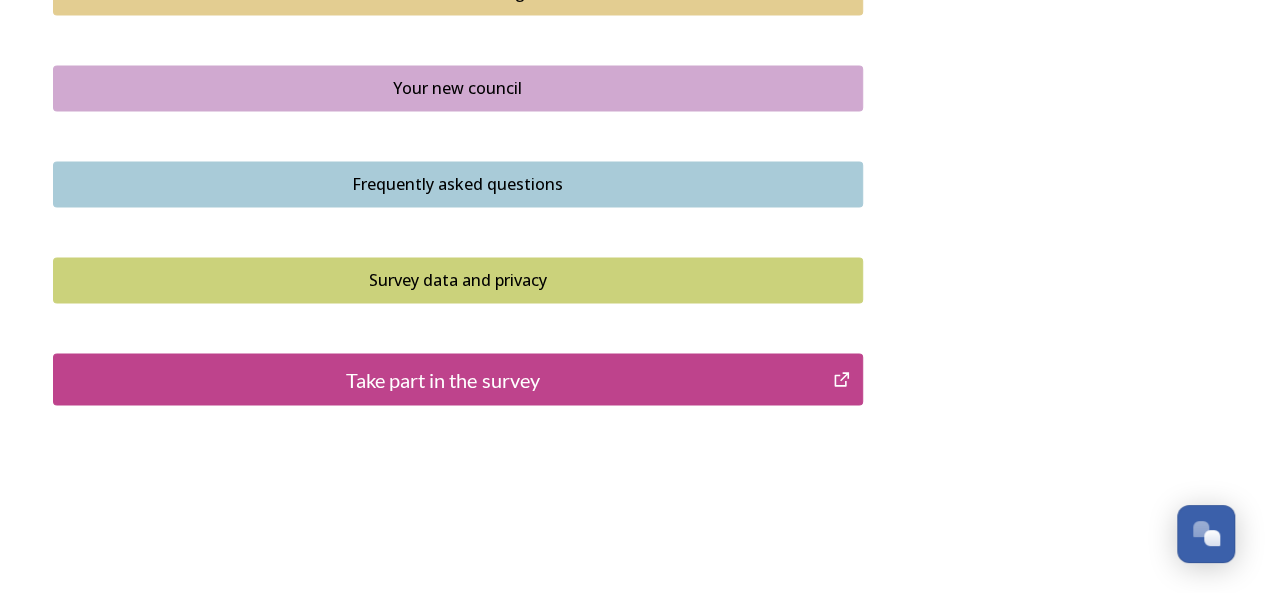 scroll, scrollTop: 1553, scrollLeft: 0, axis: vertical 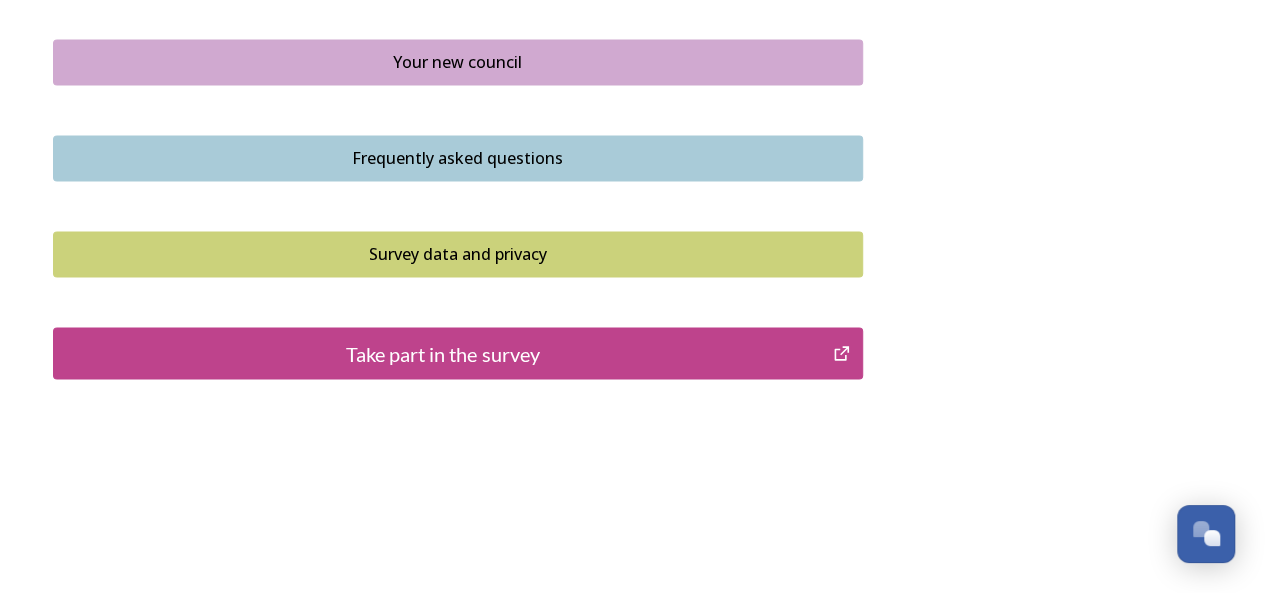click on "Take part in the survey" at bounding box center (443, 353) 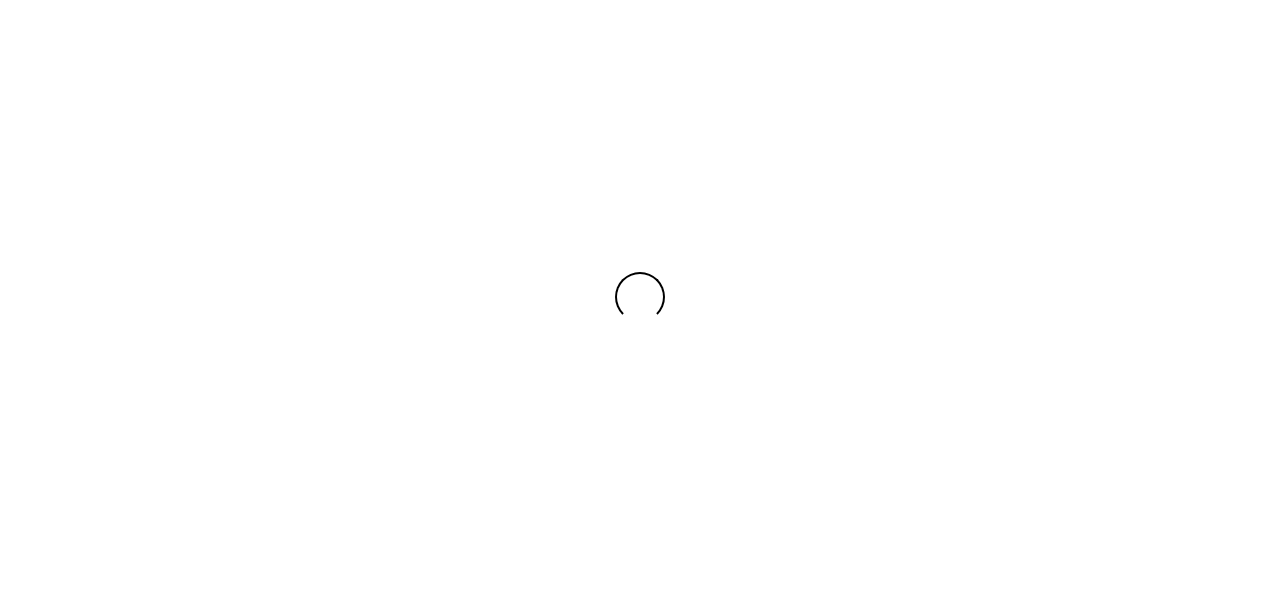 scroll, scrollTop: 0, scrollLeft: 0, axis: both 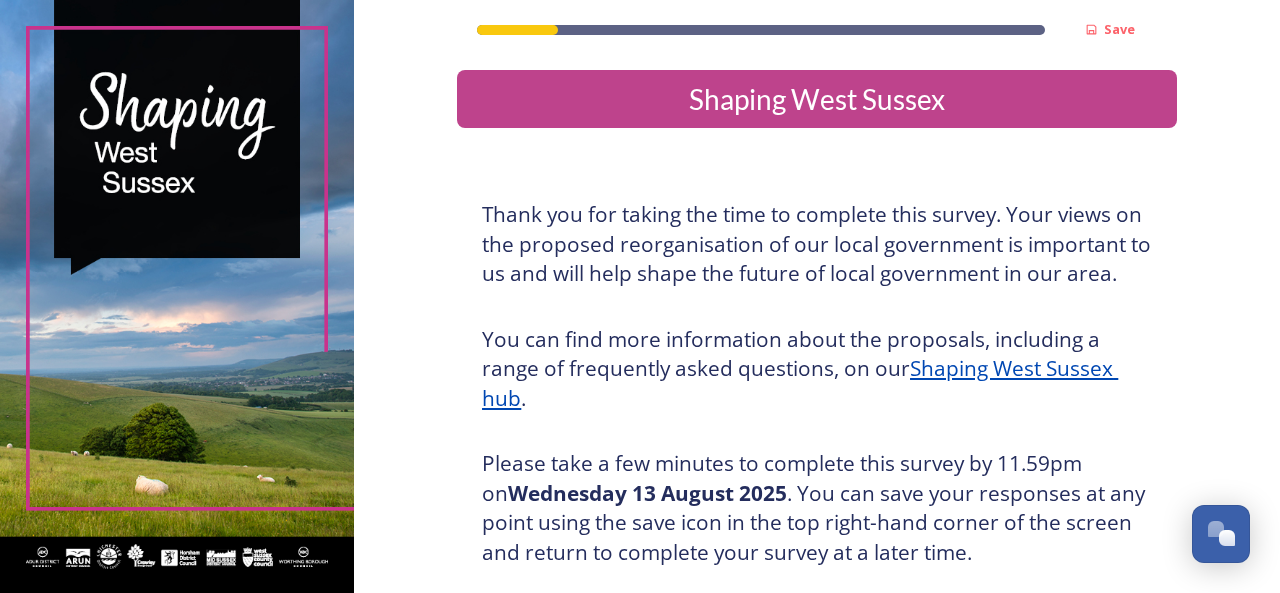 click on "Shaping West Sussex hub" at bounding box center [800, 383] 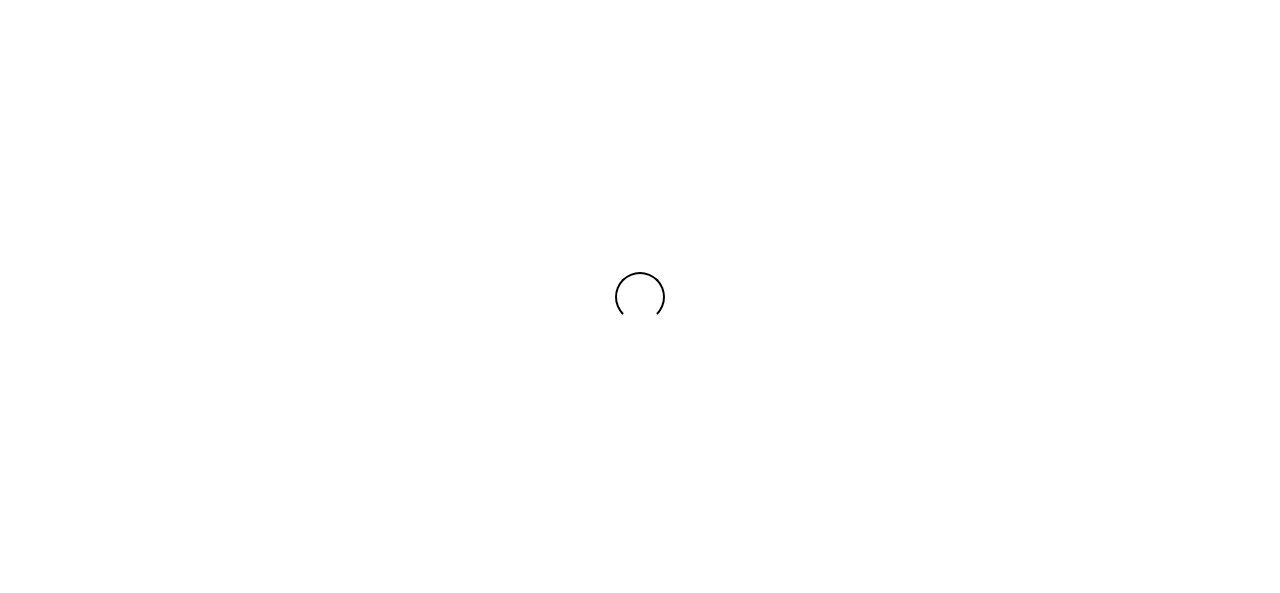 scroll, scrollTop: 0, scrollLeft: 0, axis: both 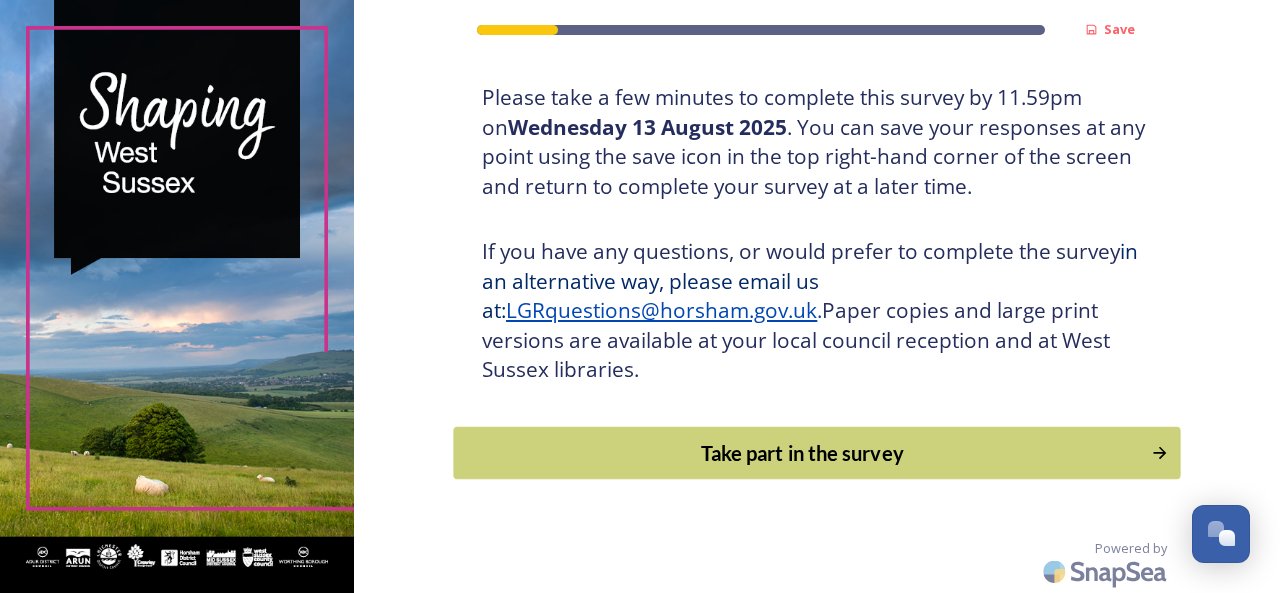 click on "Take part in the survey" at bounding box center [803, 453] 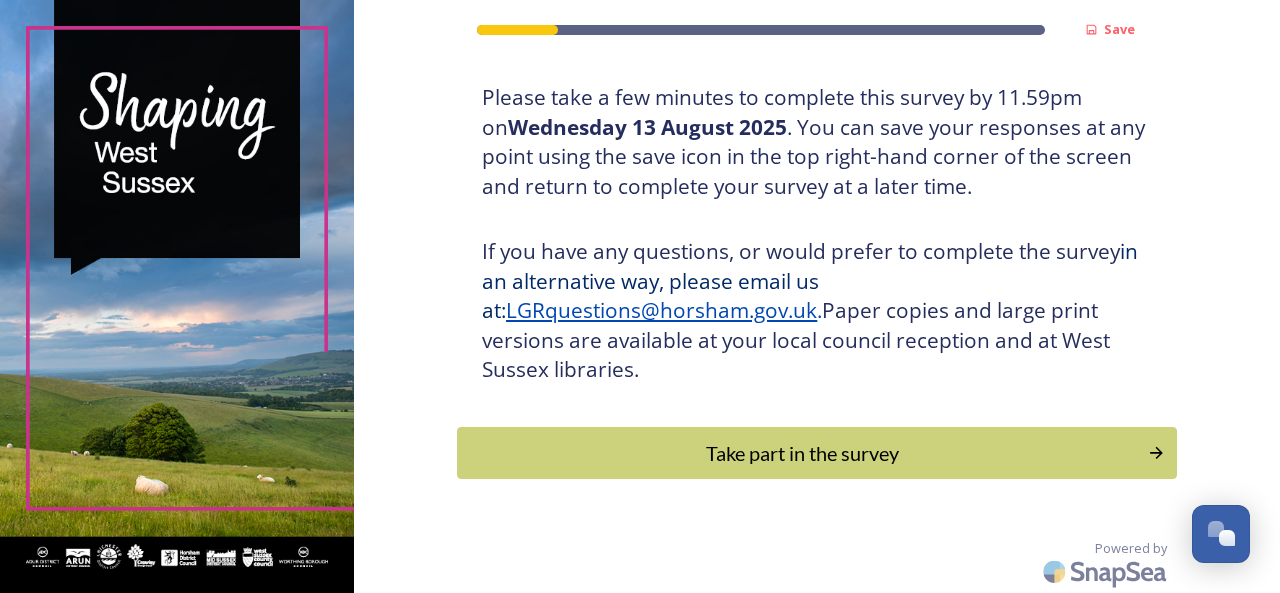 scroll, scrollTop: 0, scrollLeft: 0, axis: both 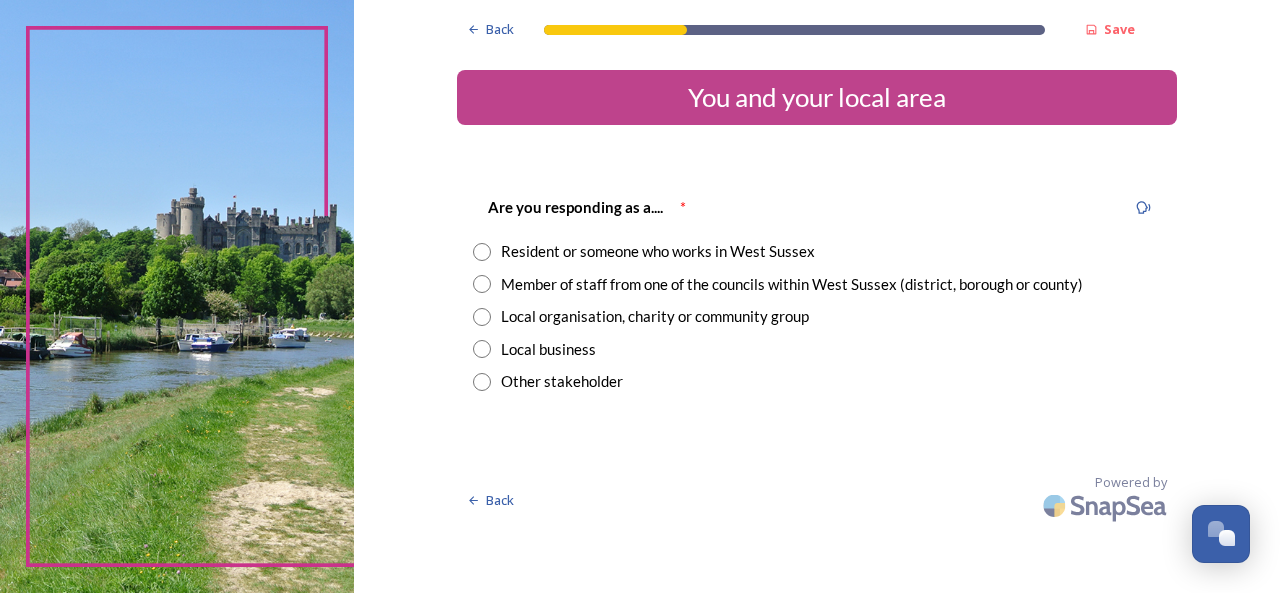 click at bounding box center [482, 284] 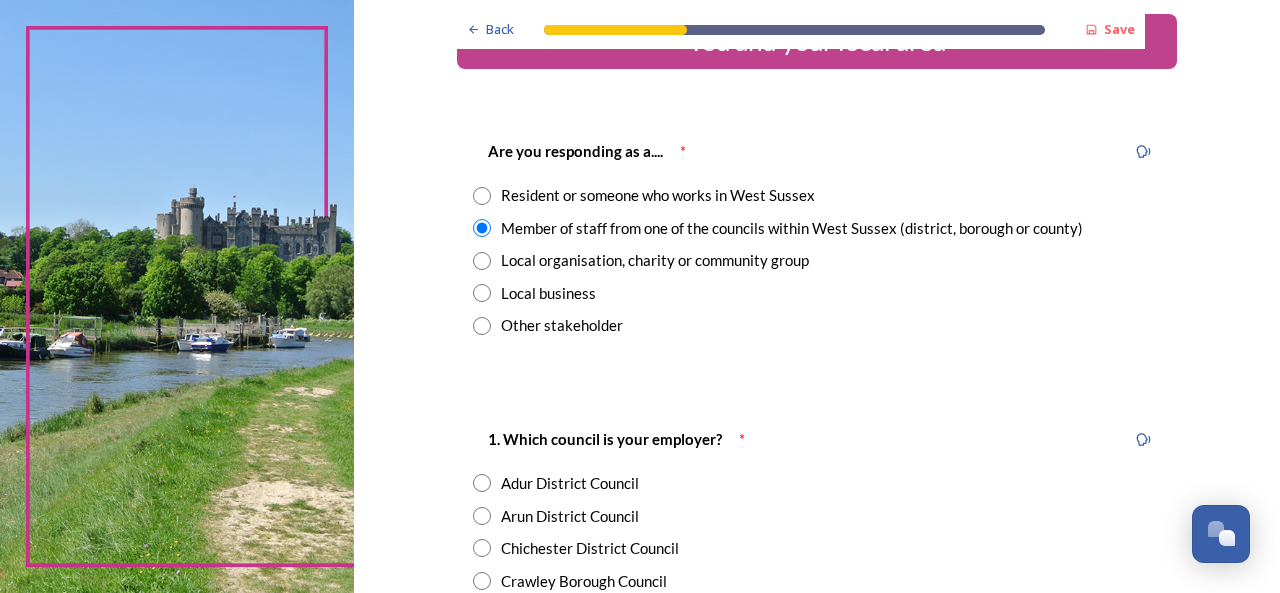 scroll, scrollTop: 200, scrollLeft: 0, axis: vertical 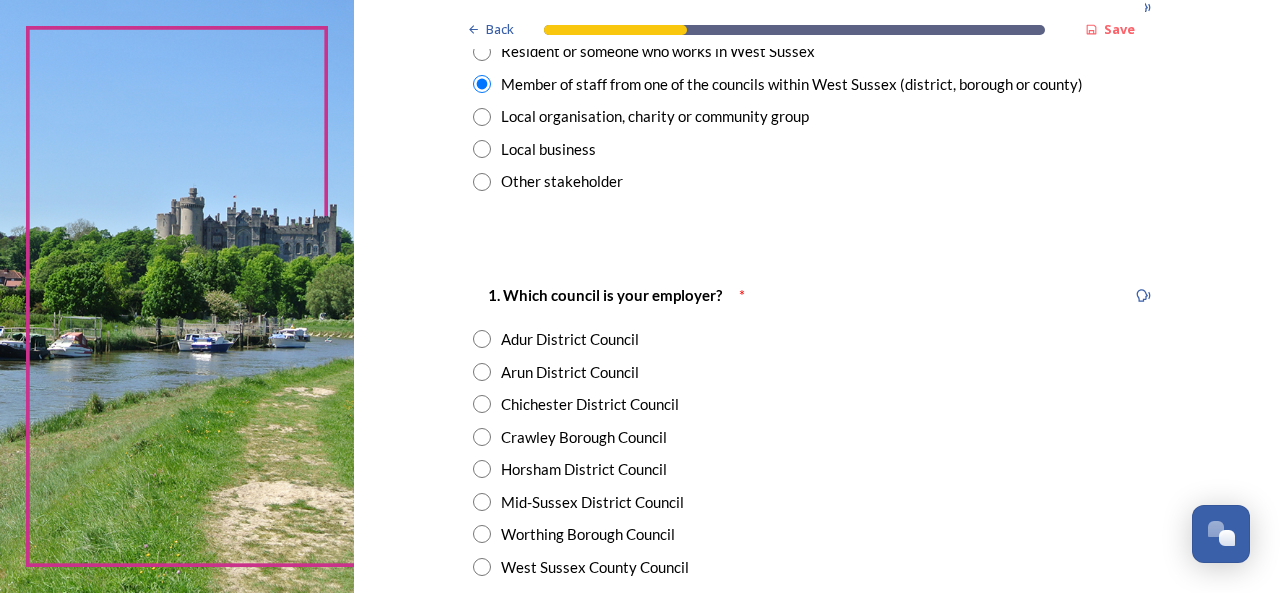 click at bounding box center [482, 372] 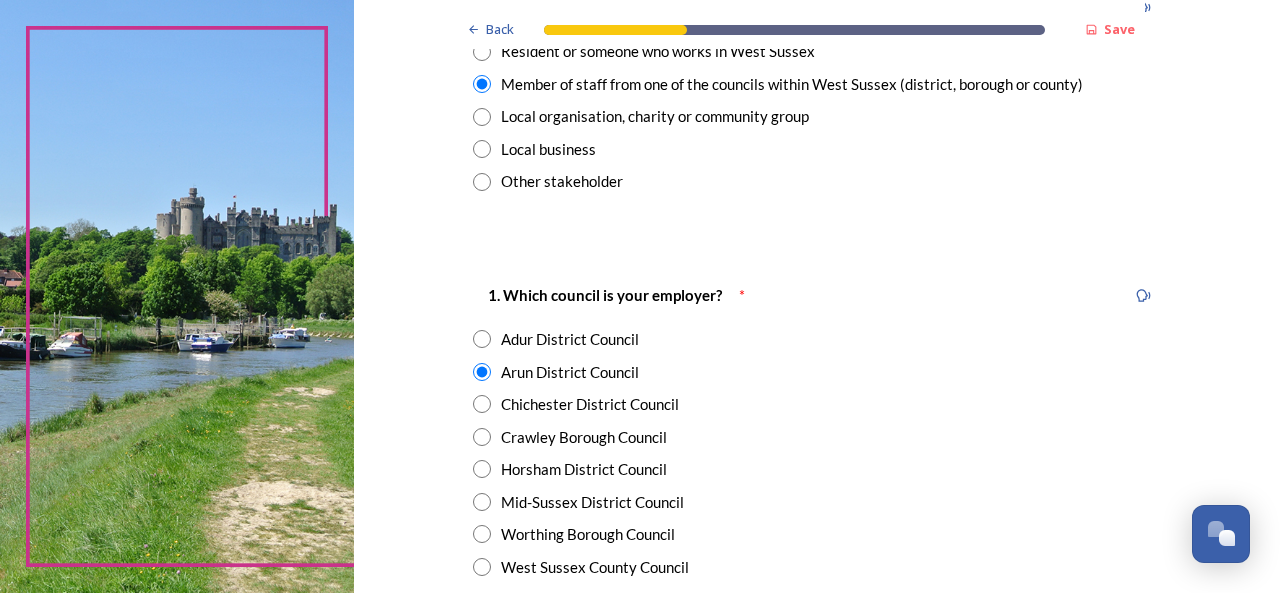 click at bounding box center [482, 339] 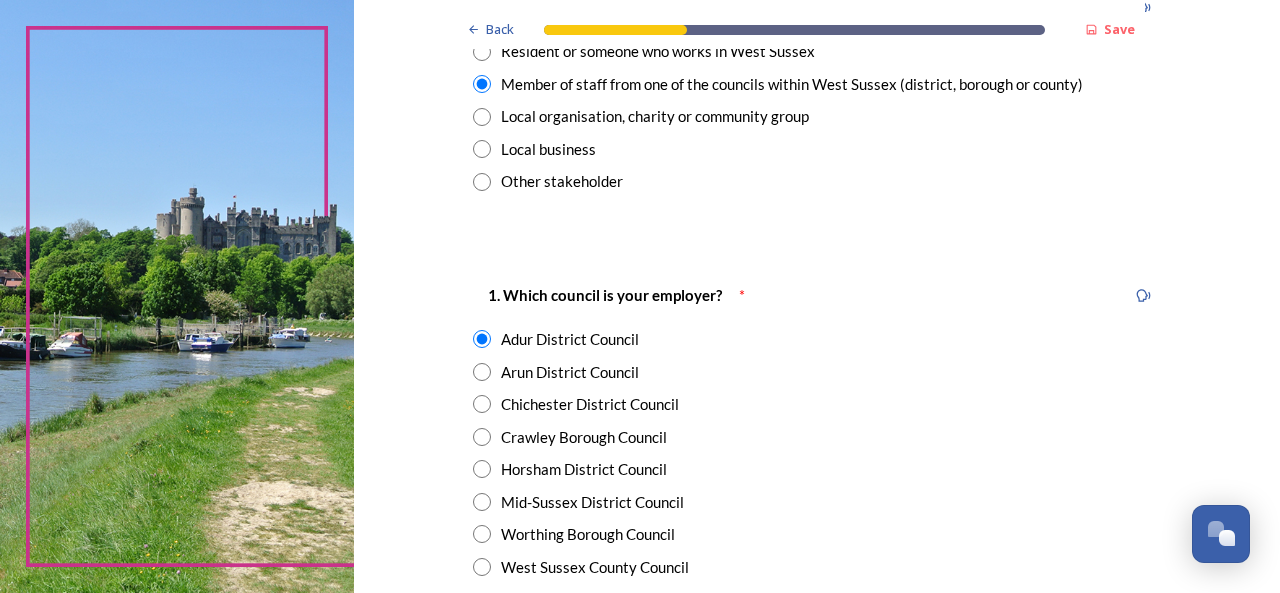 click at bounding box center [482, 372] 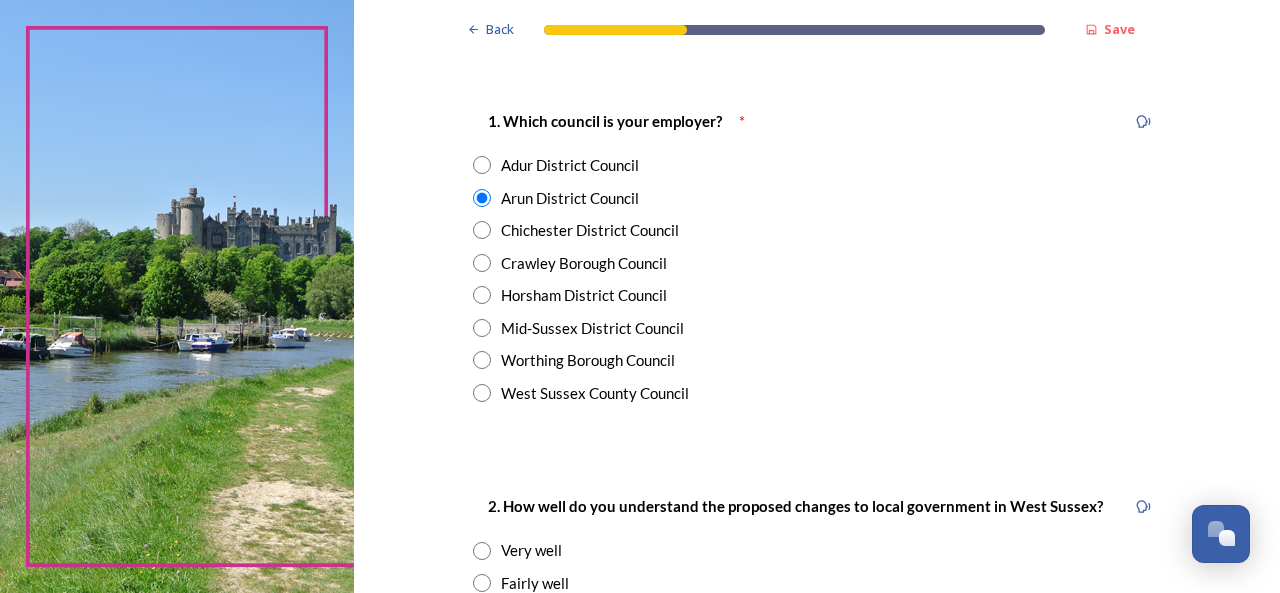 scroll, scrollTop: 500, scrollLeft: 0, axis: vertical 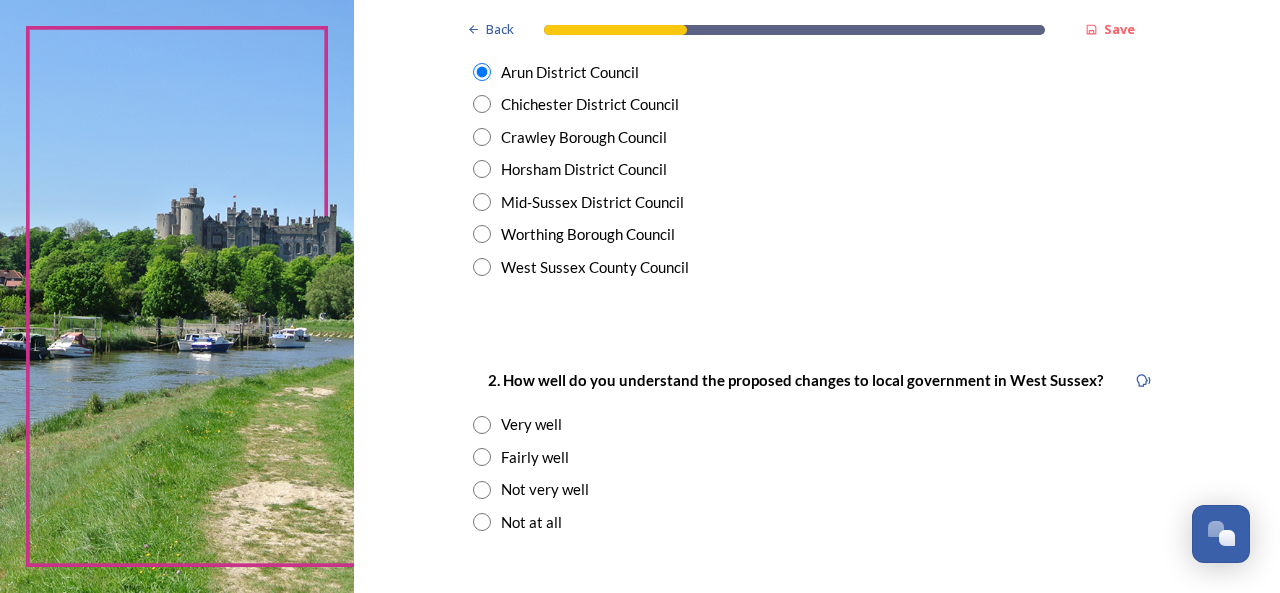 click at bounding box center [482, 457] 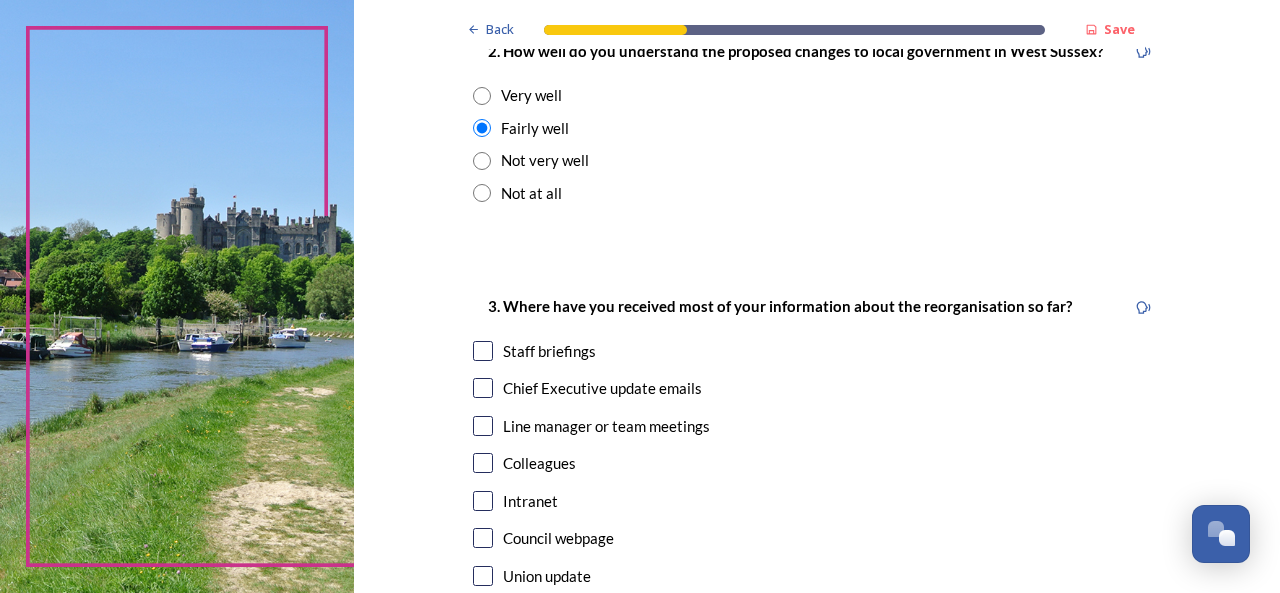 scroll, scrollTop: 900, scrollLeft: 0, axis: vertical 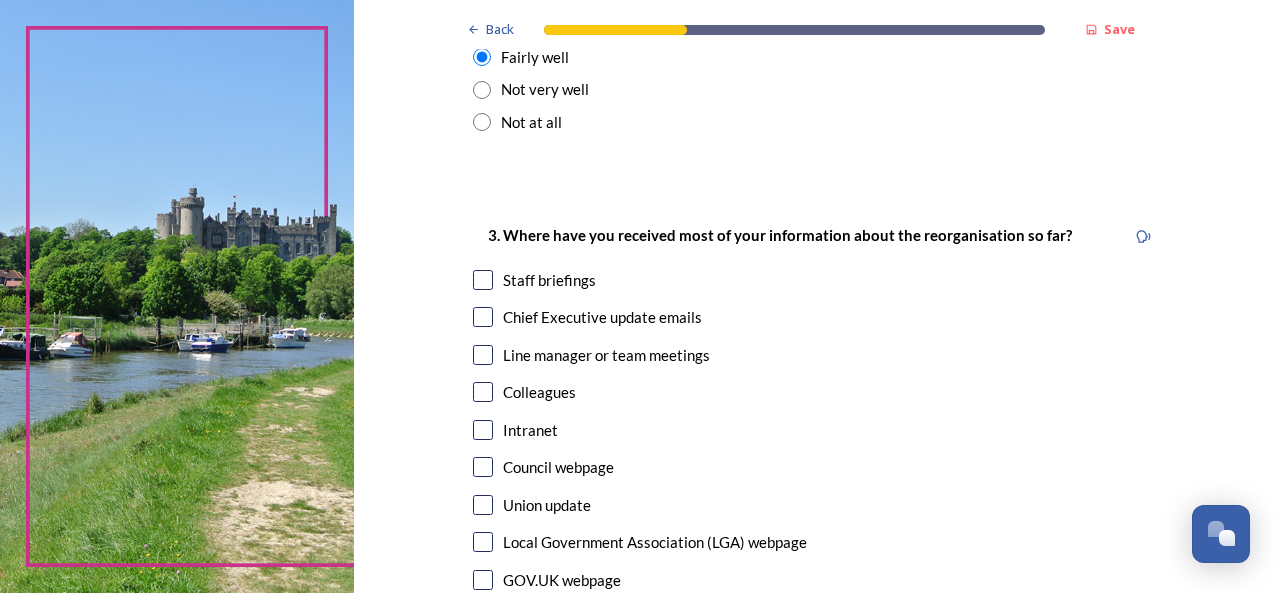 click at bounding box center (483, 280) 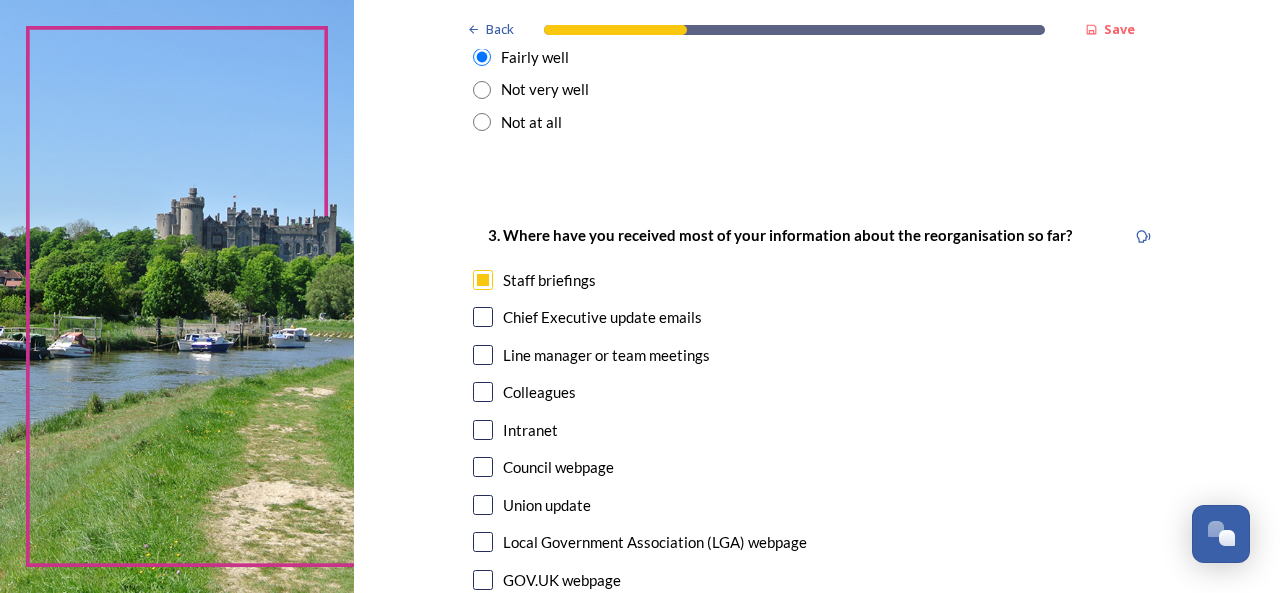 click at bounding box center (483, 317) 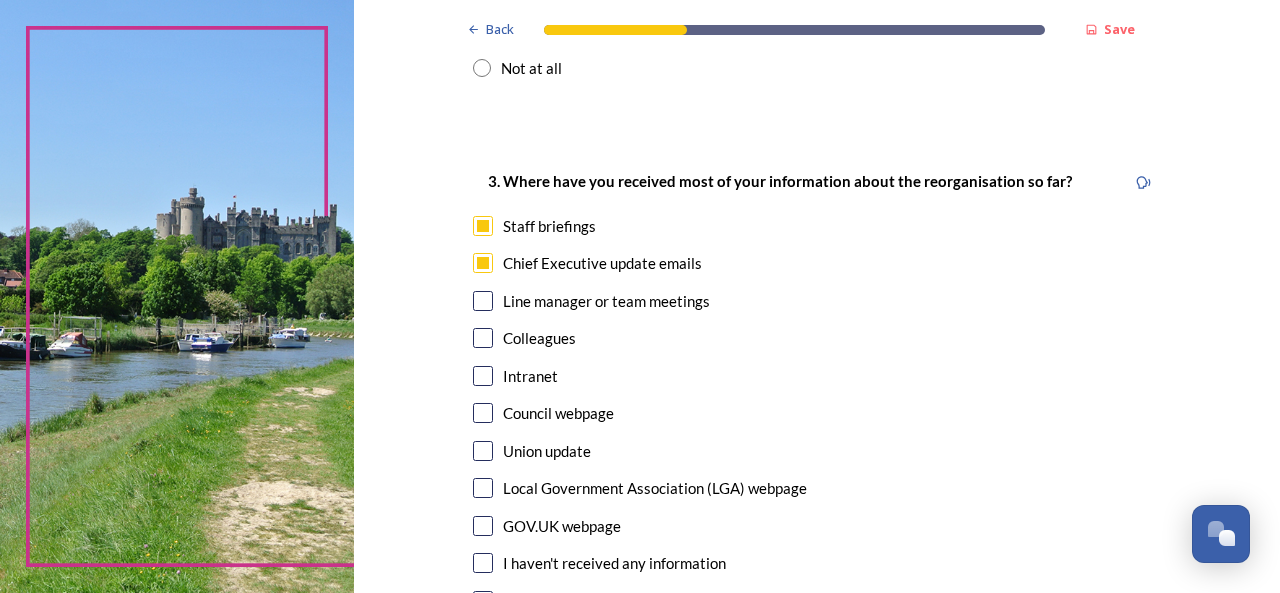 scroll, scrollTop: 1000, scrollLeft: 0, axis: vertical 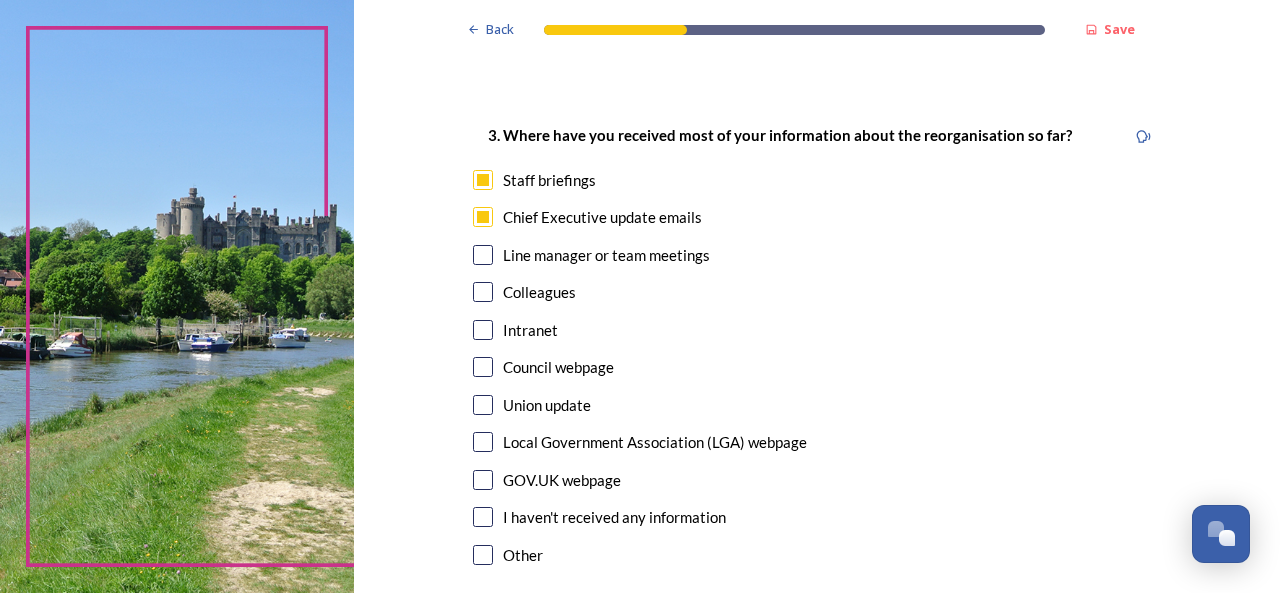 click at bounding box center (483, 367) 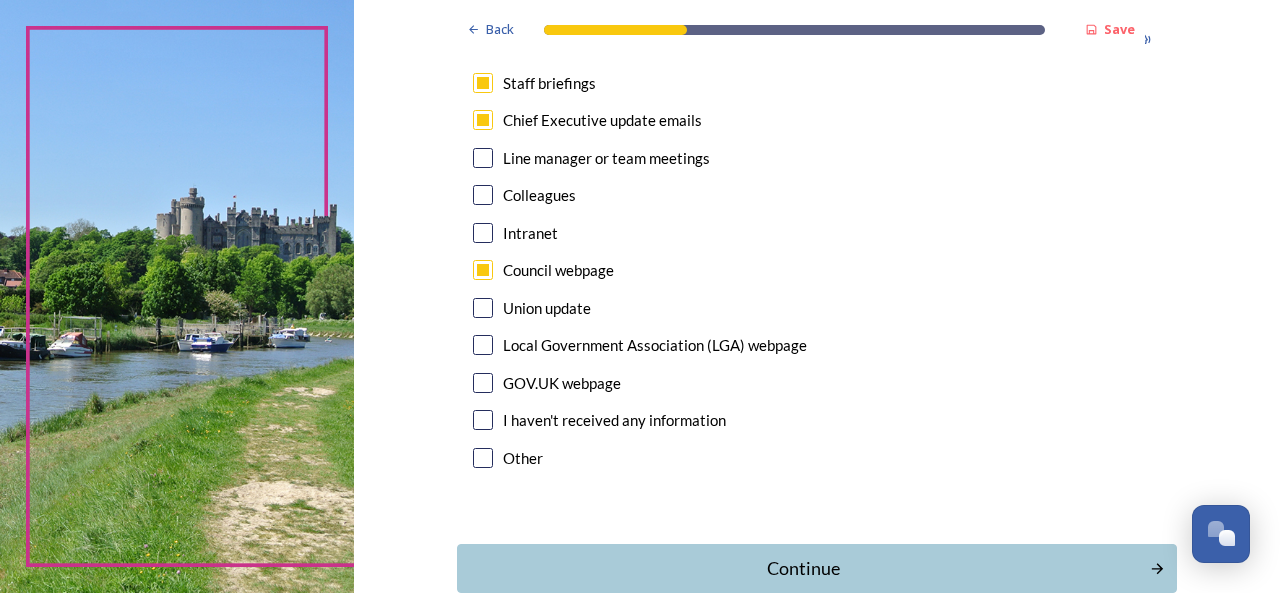 scroll, scrollTop: 1100, scrollLeft: 0, axis: vertical 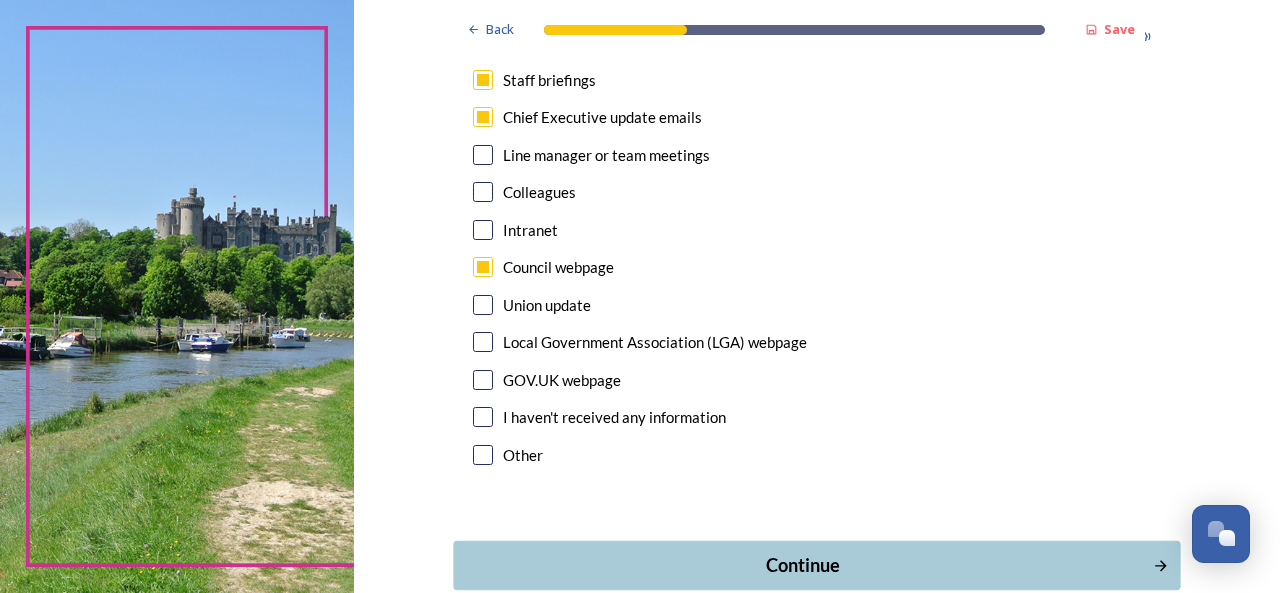 click on "Continue" at bounding box center [803, 565] 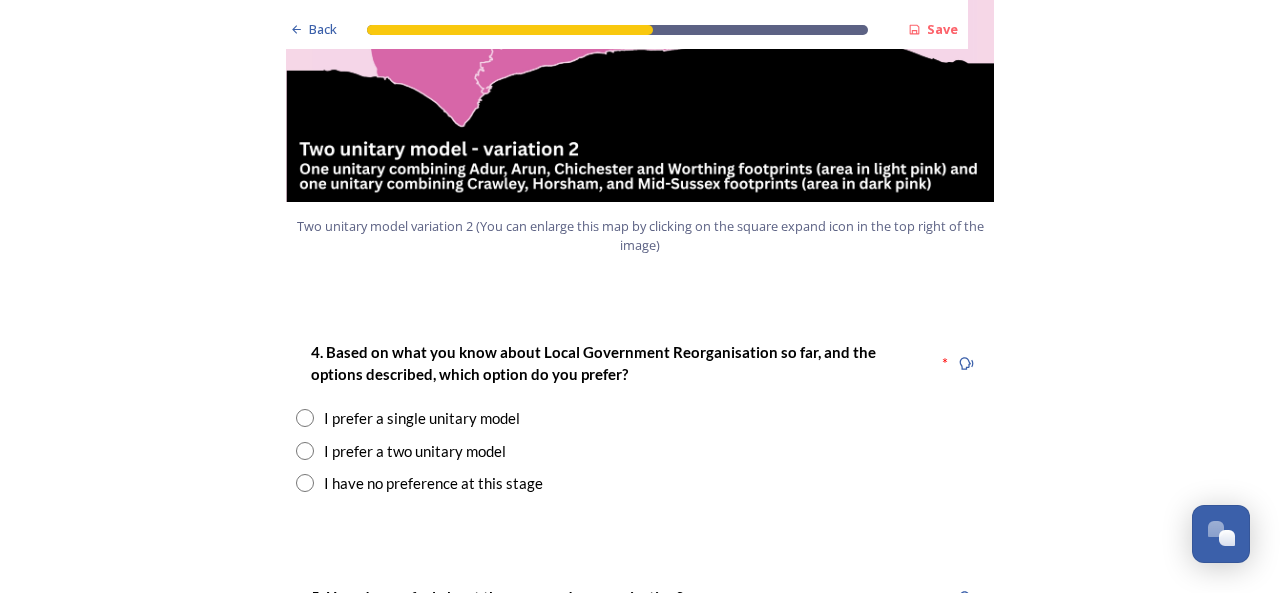 scroll, scrollTop: 2400, scrollLeft: 0, axis: vertical 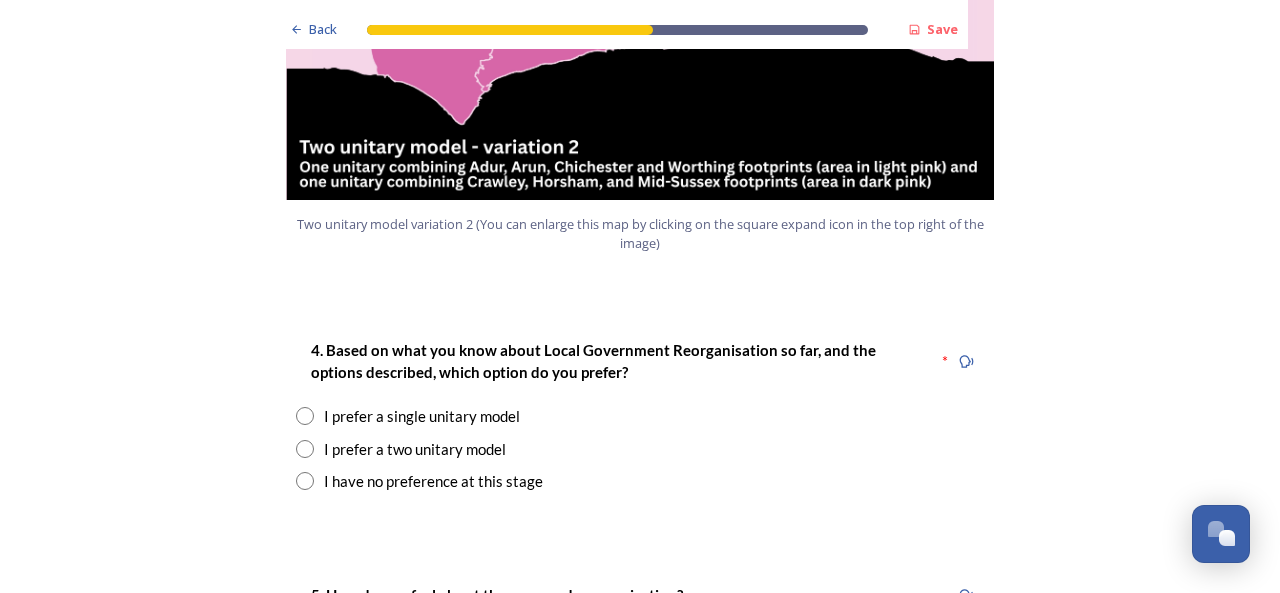 click at bounding box center [305, 449] 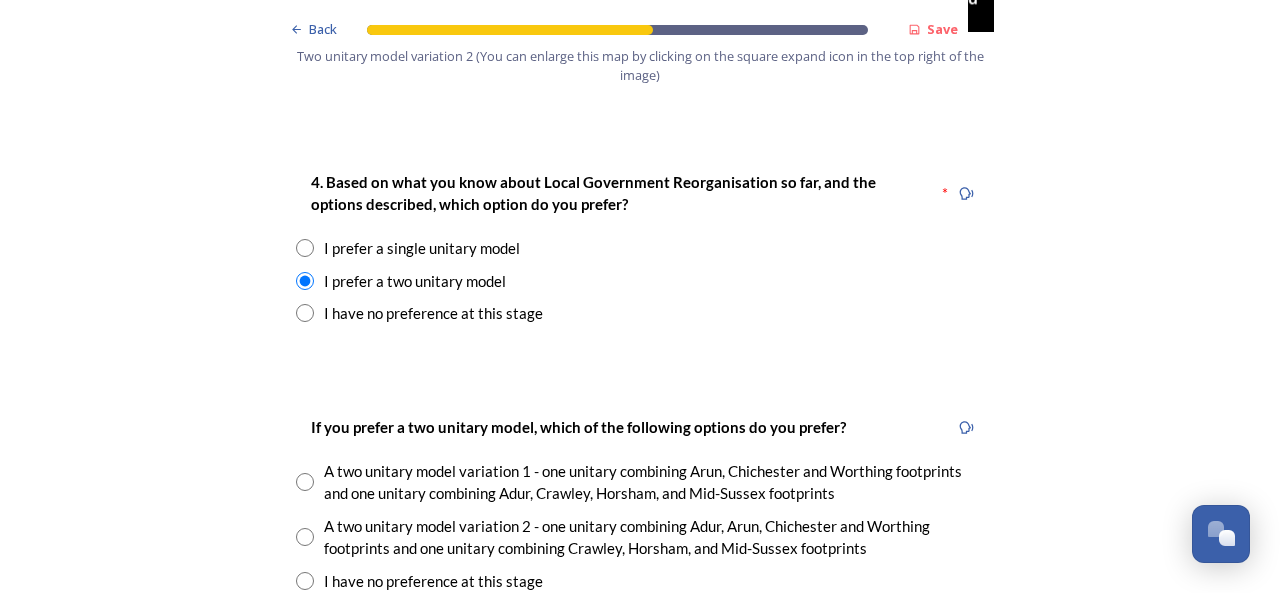 scroll, scrollTop: 2600, scrollLeft: 0, axis: vertical 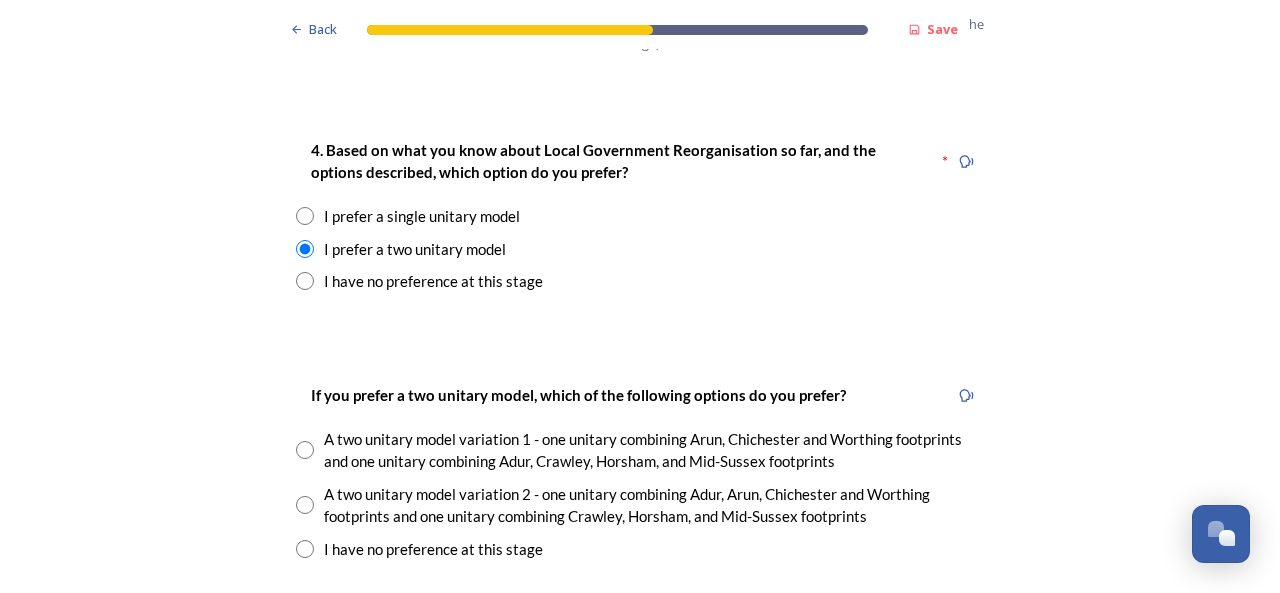 click at bounding box center (305, 450) 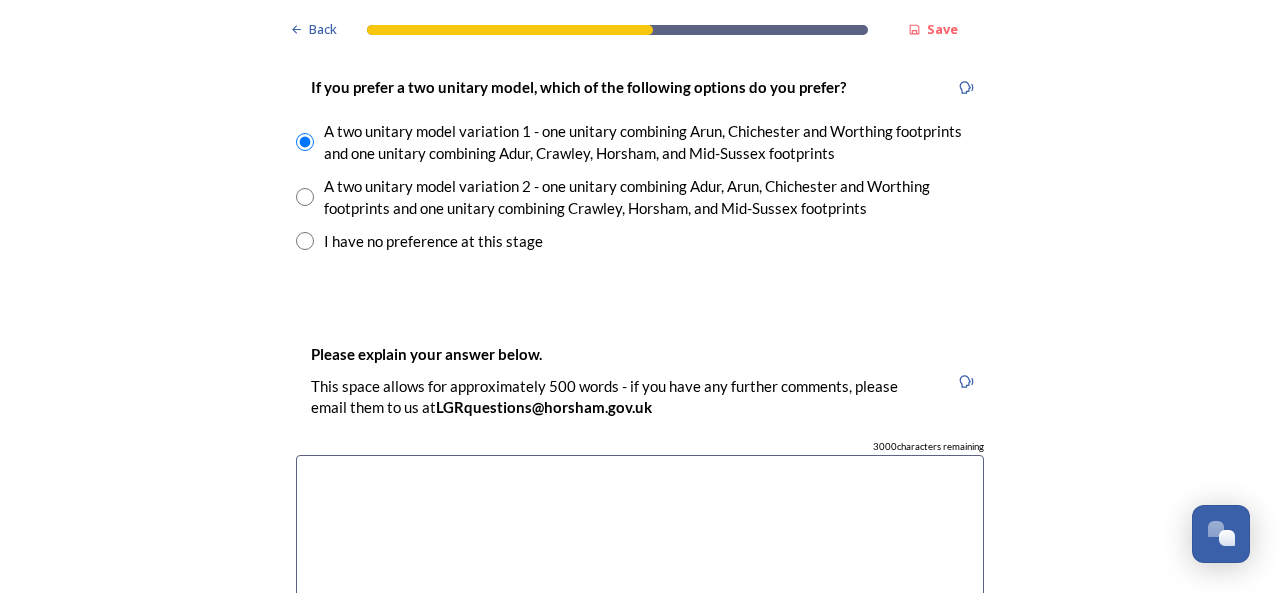 scroll, scrollTop: 3000, scrollLeft: 0, axis: vertical 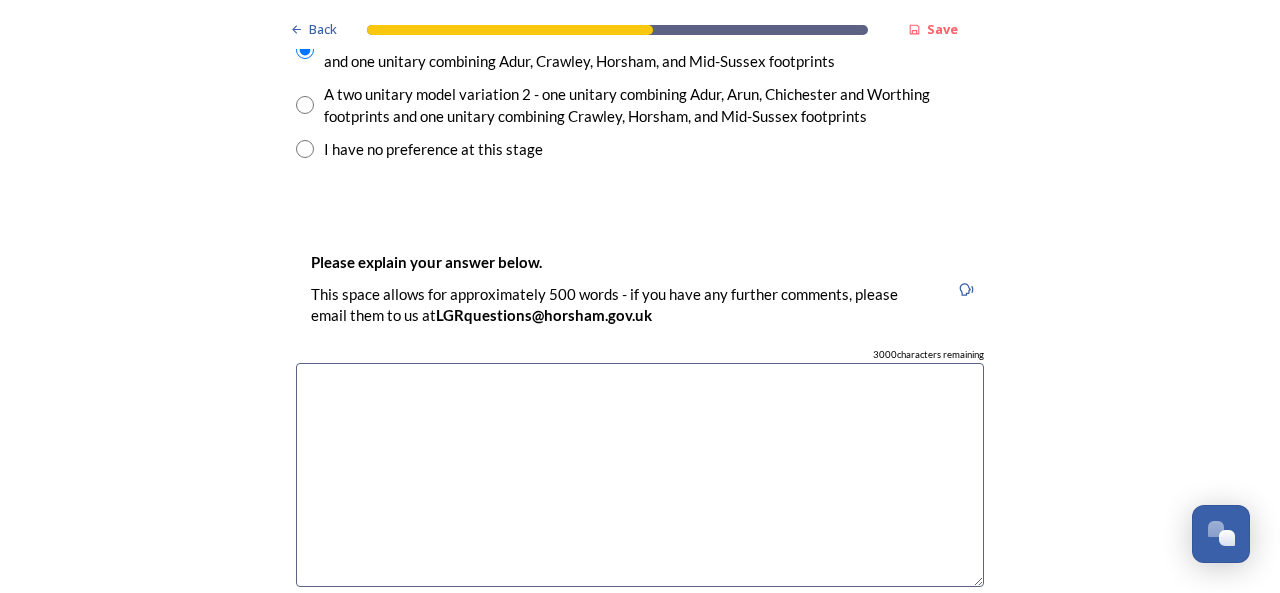click at bounding box center [640, 475] 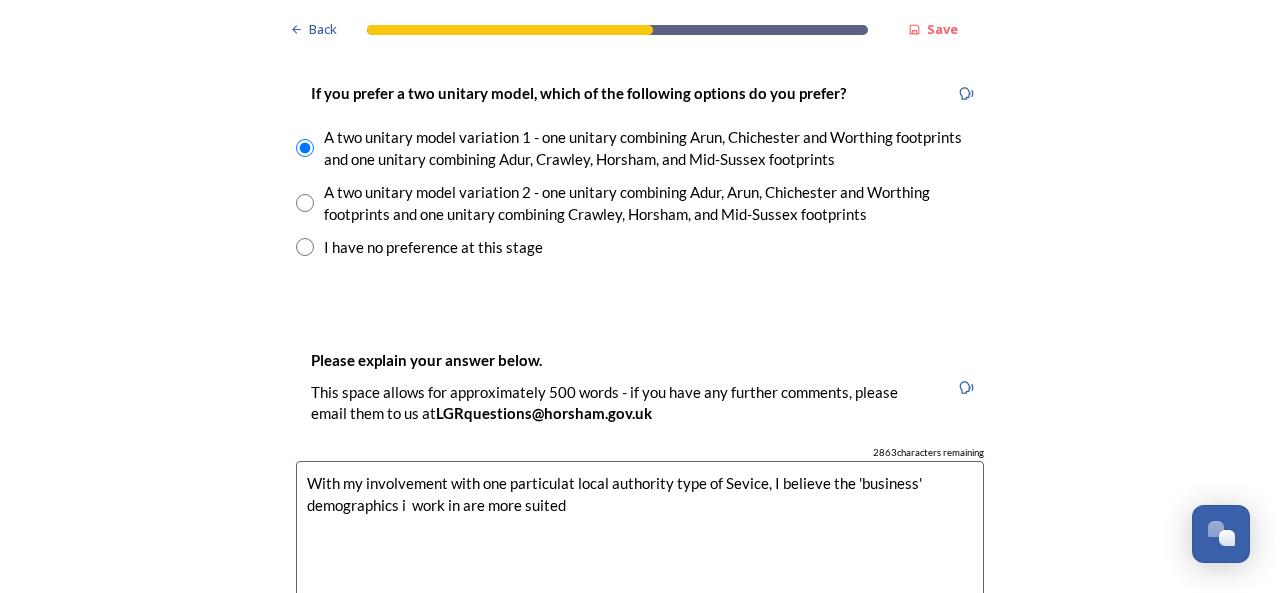 scroll, scrollTop: 2900, scrollLeft: 0, axis: vertical 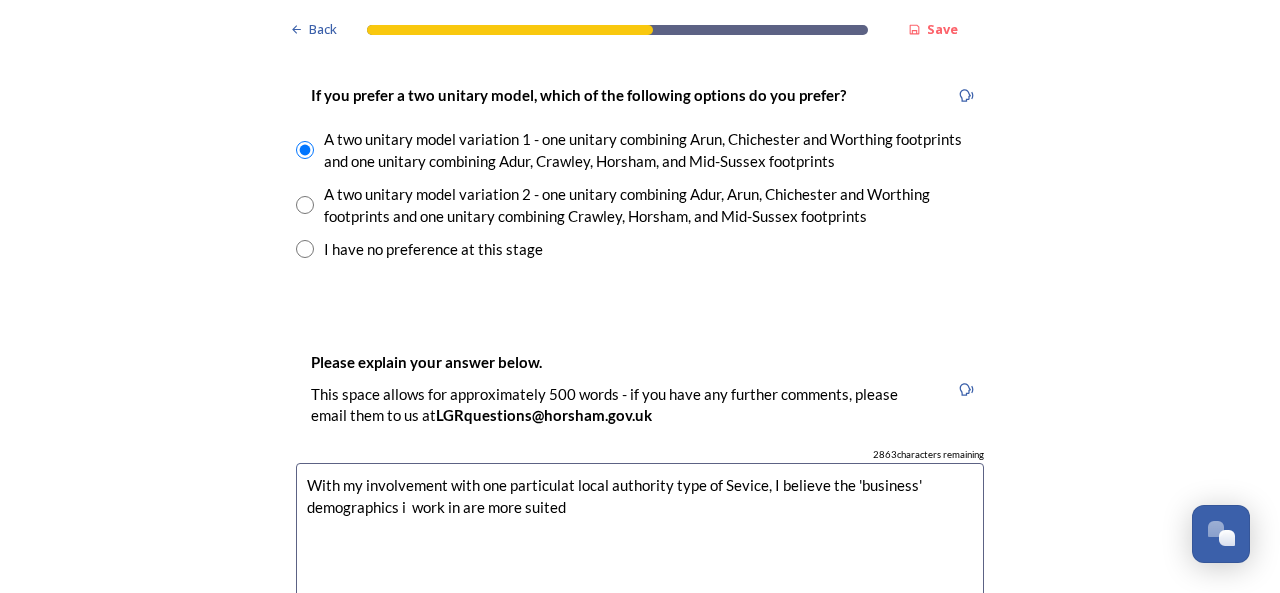 type on "With my involvement with one particulat local authority type of Sevice, I believe the 'business' demographics i  work in are more suited" 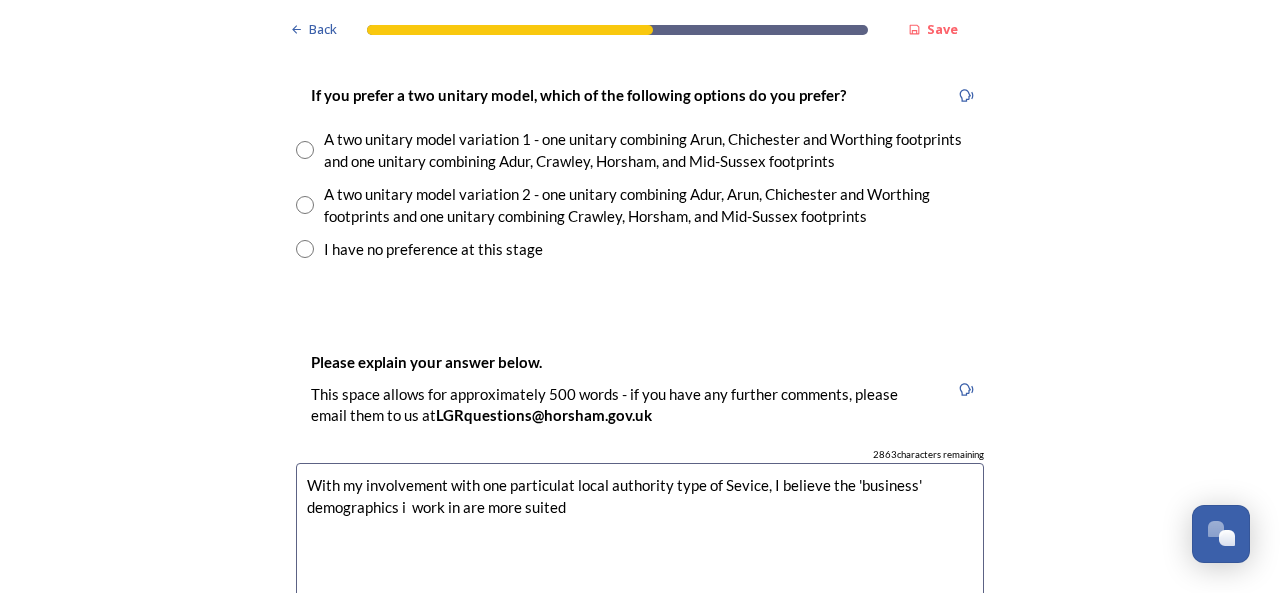 click on "With my involvement with one particulat local authority type of Sevice, I believe the 'business' demographics i  work in are more suited" at bounding box center [640, 575] 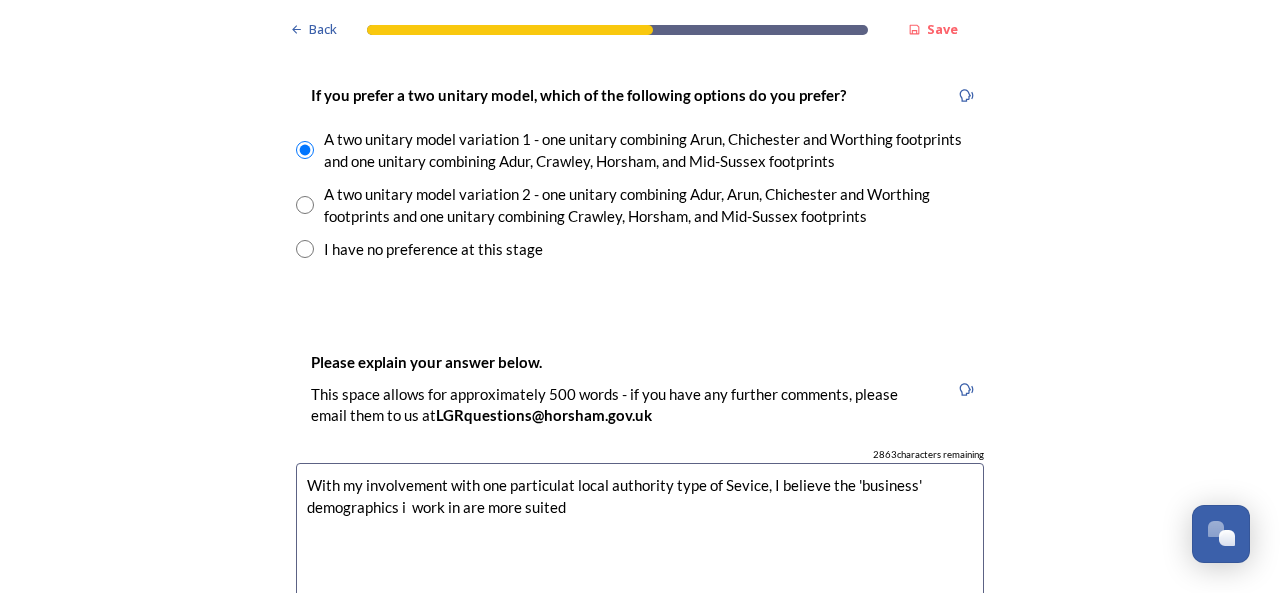 click on "With my involvement with one particulat local authority type of Sevice, I believe the 'business' demographics i  work in are more suited" at bounding box center [640, 575] 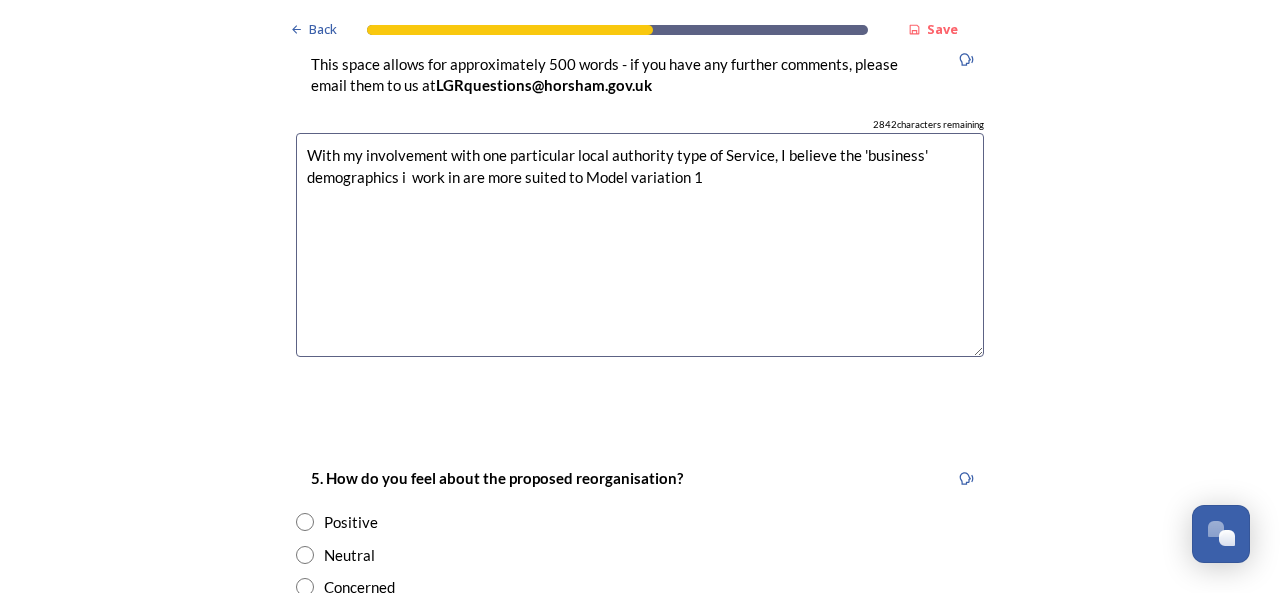 scroll, scrollTop: 3400, scrollLeft: 0, axis: vertical 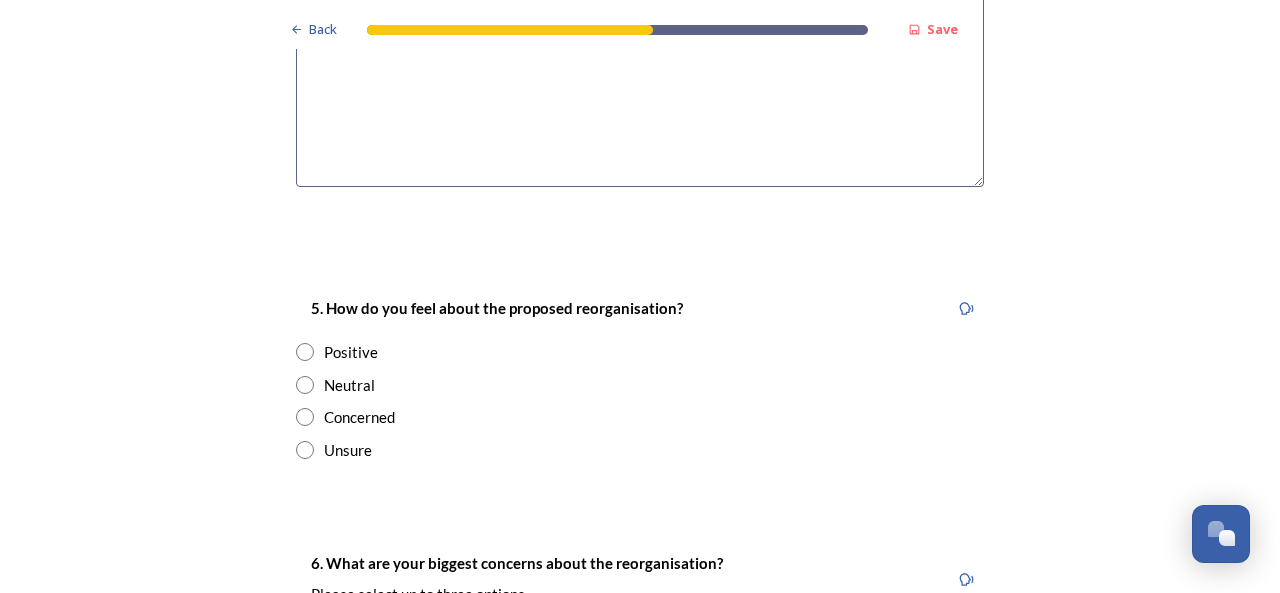 type on "With my involvement with one particular local authority type of Service, I believe the 'business' demographics i  work in are more suited to Model variation 1" 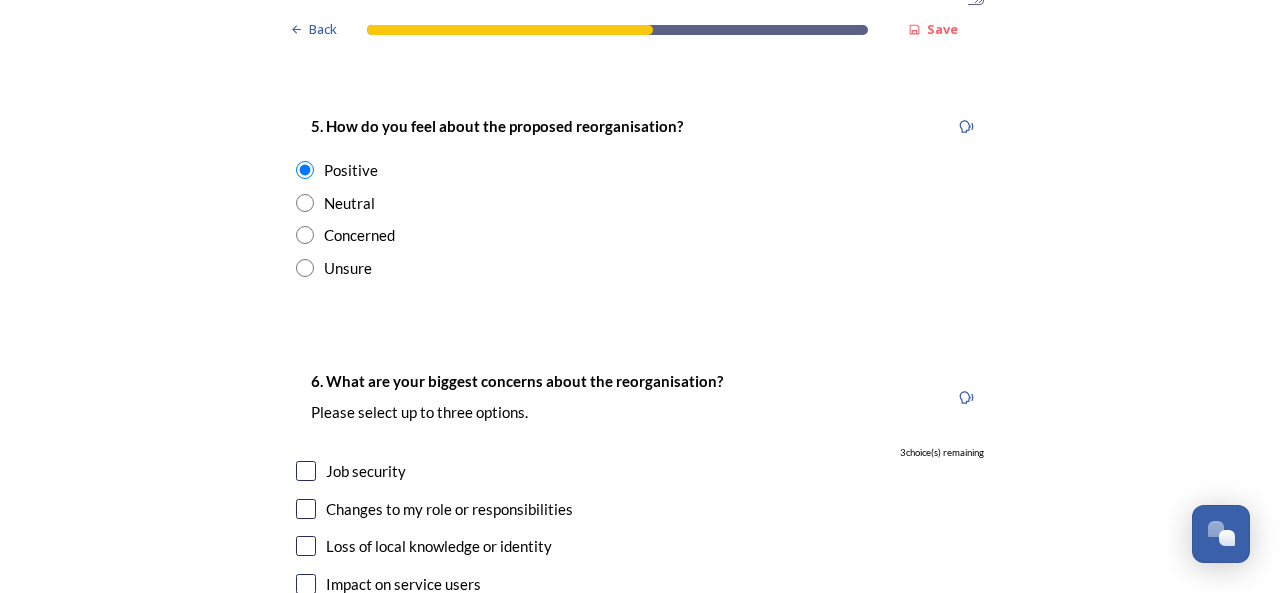 scroll, scrollTop: 3700, scrollLeft: 0, axis: vertical 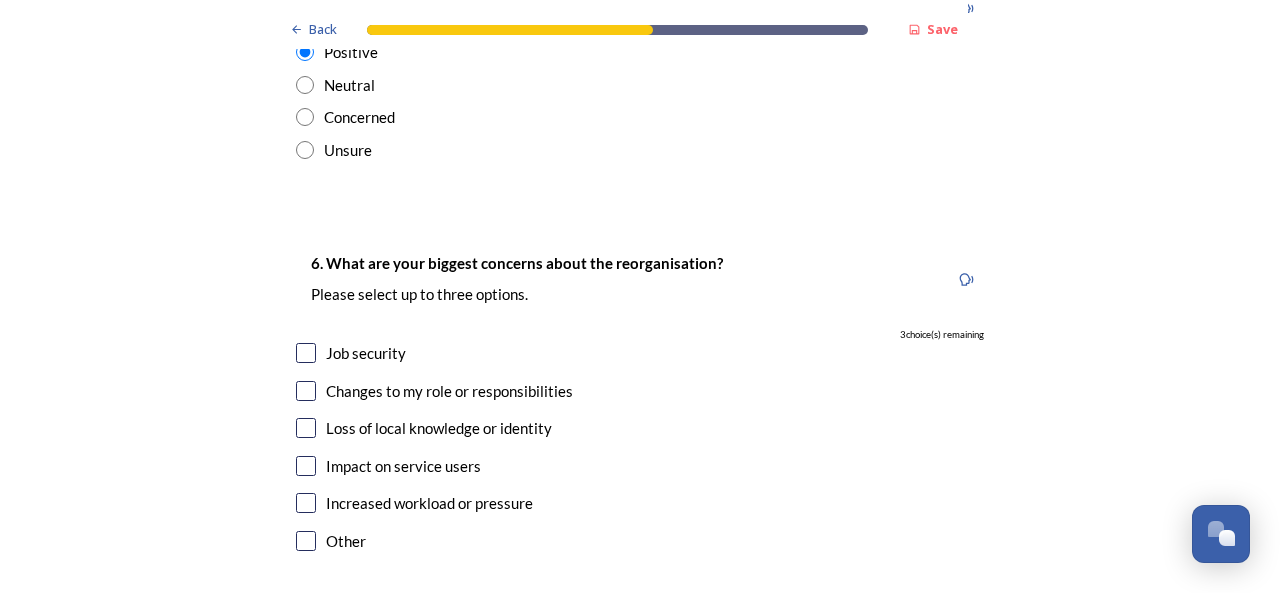 click at bounding box center [306, 428] 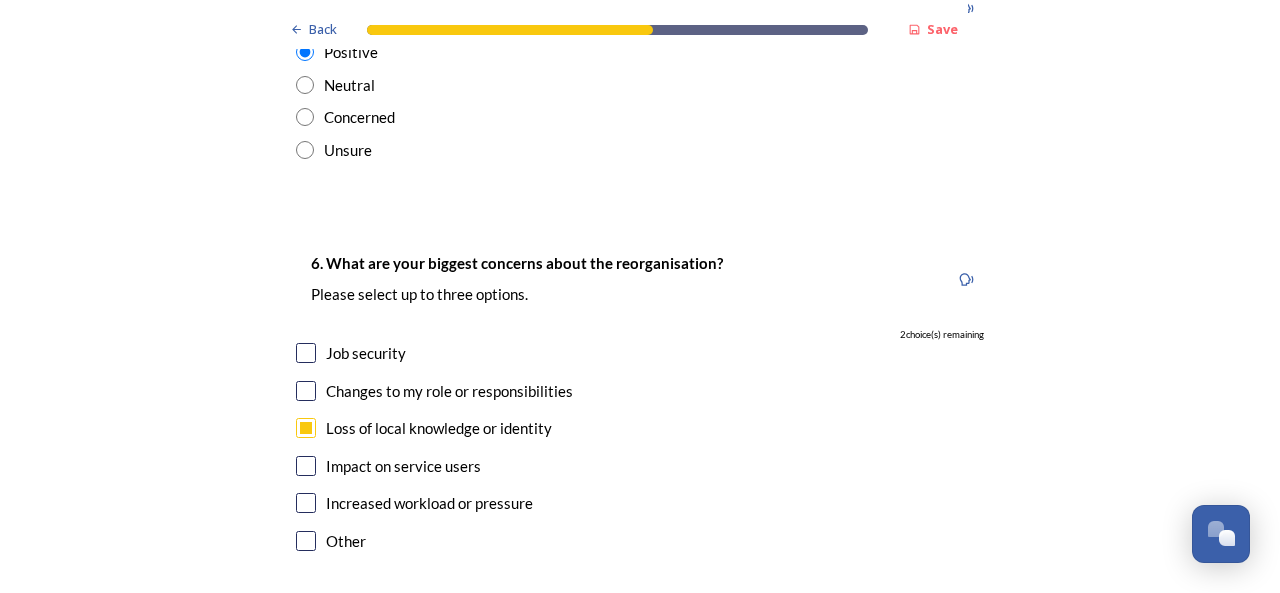 click at bounding box center [306, 466] 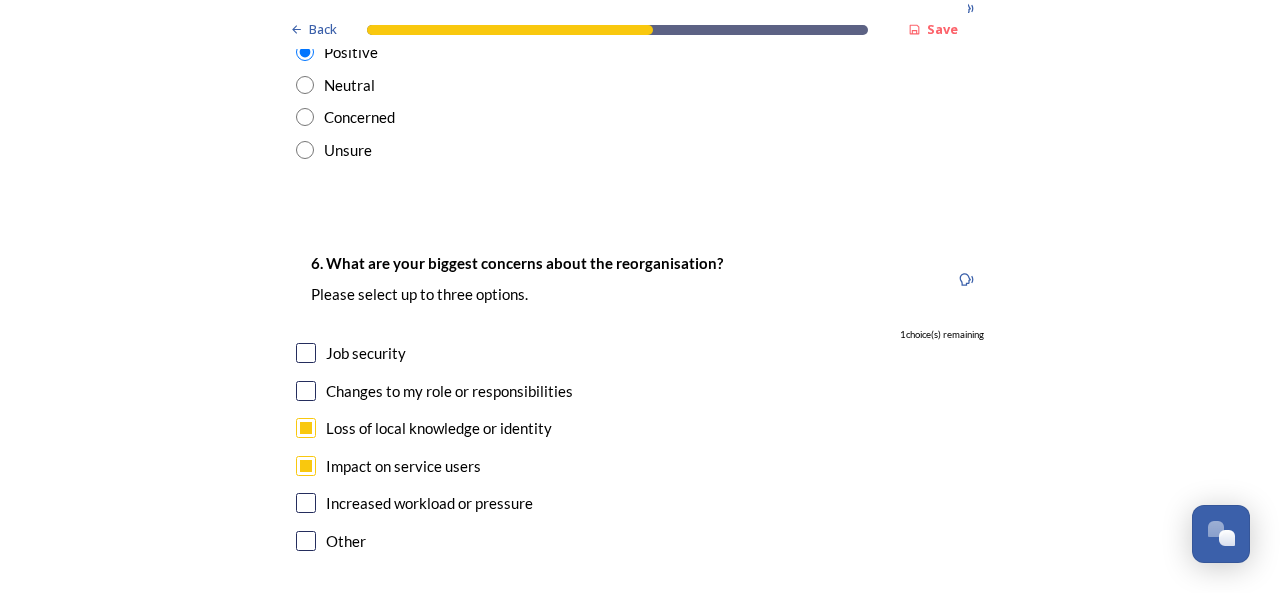click at bounding box center [306, 503] 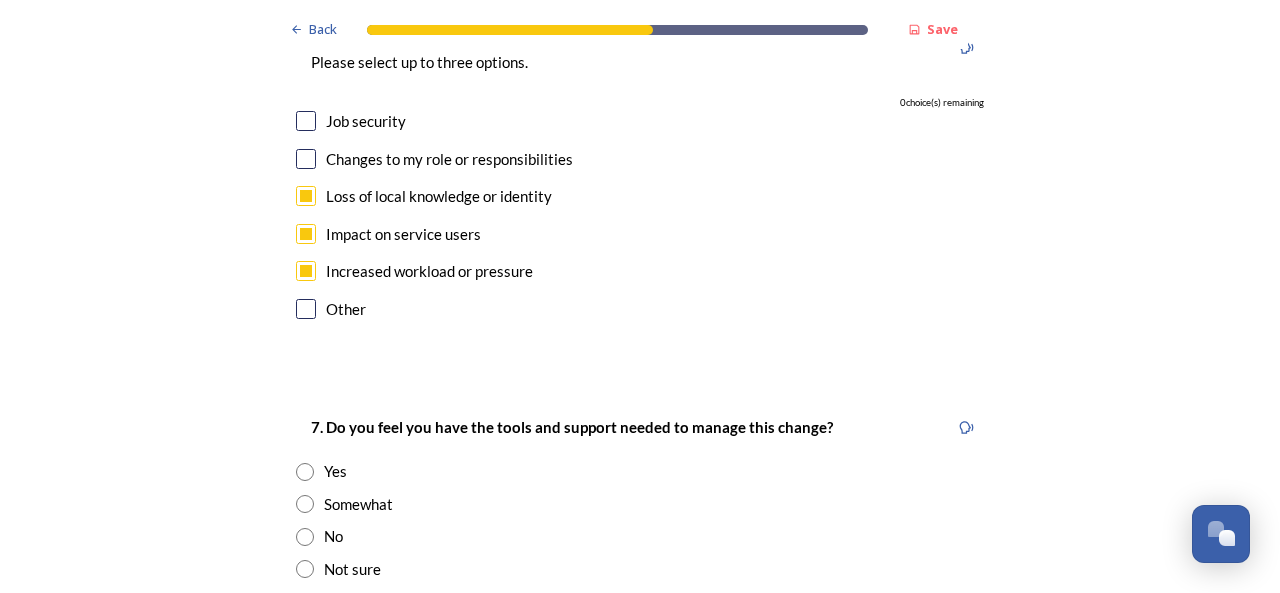 scroll, scrollTop: 4000, scrollLeft: 0, axis: vertical 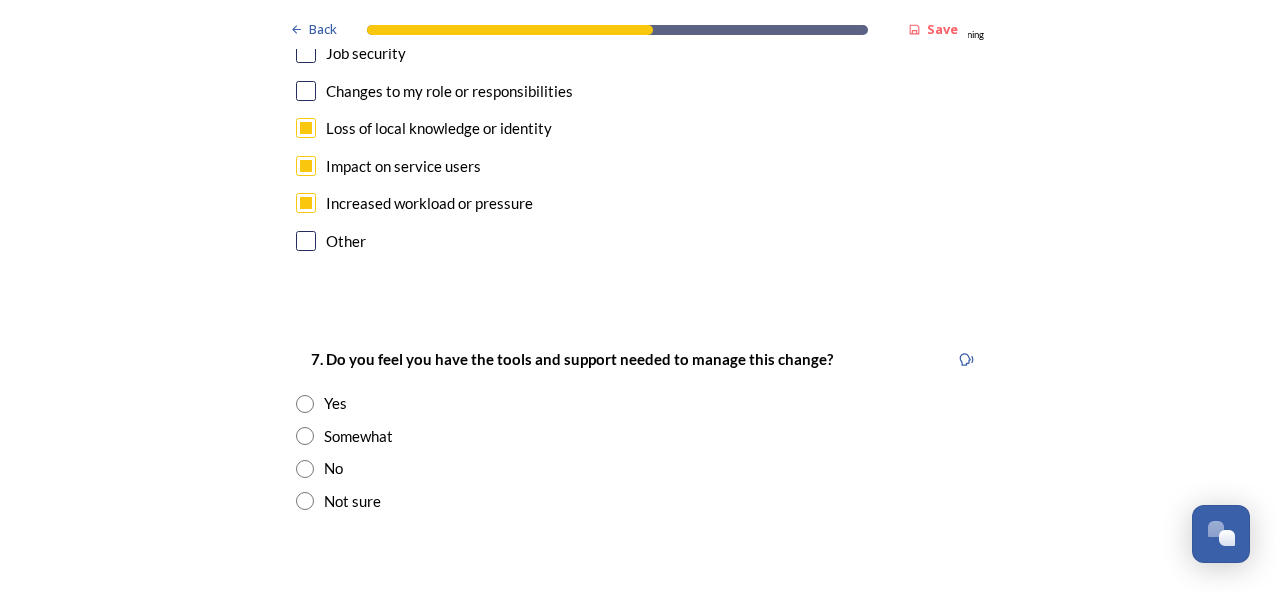 click at bounding box center (305, 469) 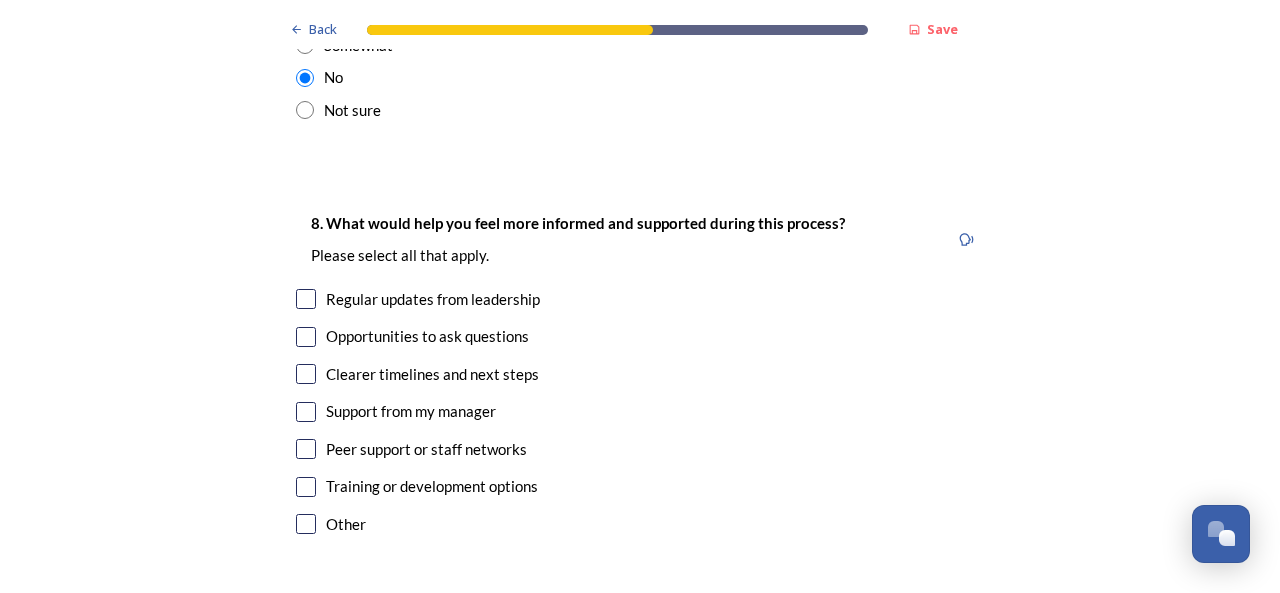 scroll, scrollTop: 4400, scrollLeft: 0, axis: vertical 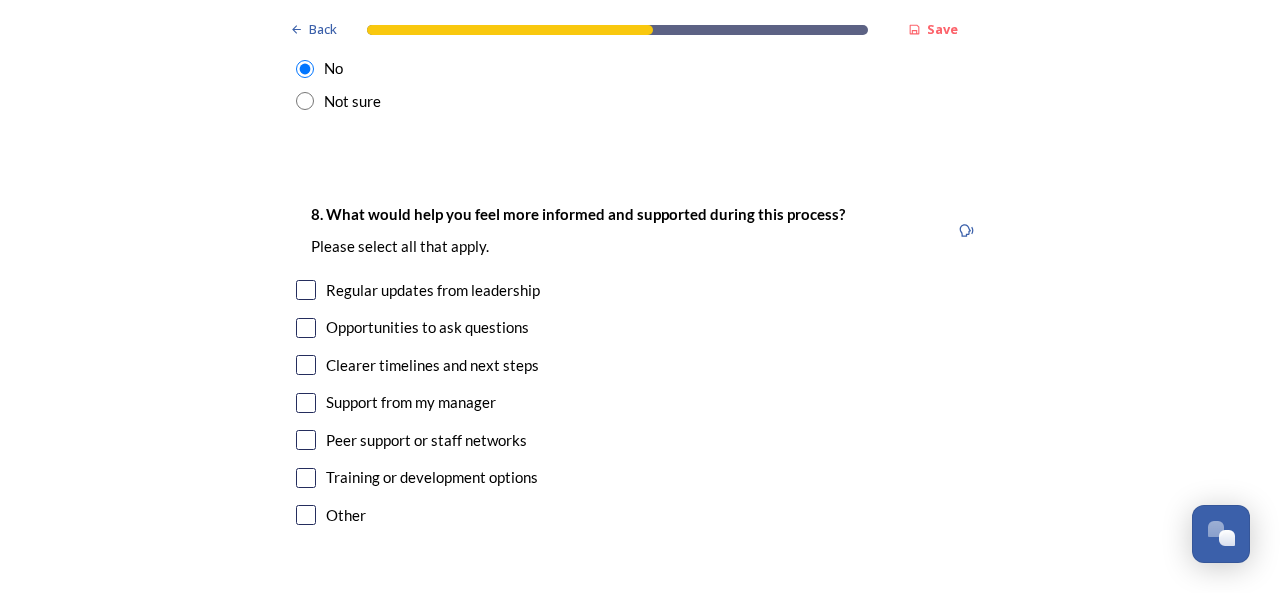 click at bounding box center [306, 328] 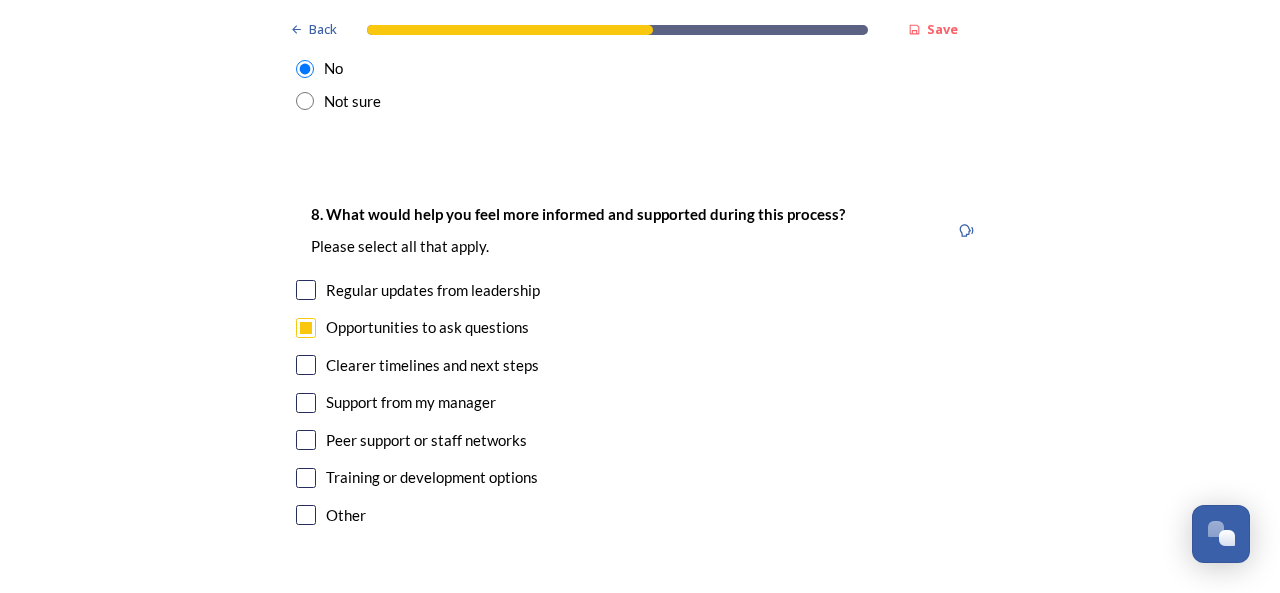 click at bounding box center [306, 440] 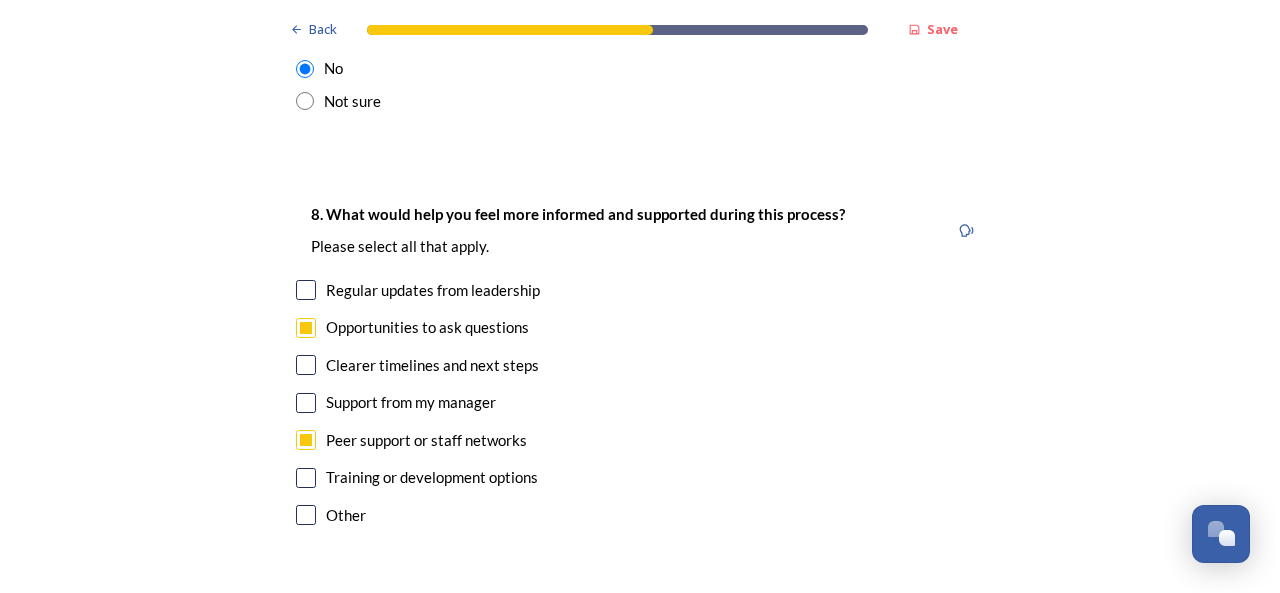 click at bounding box center [306, 478] 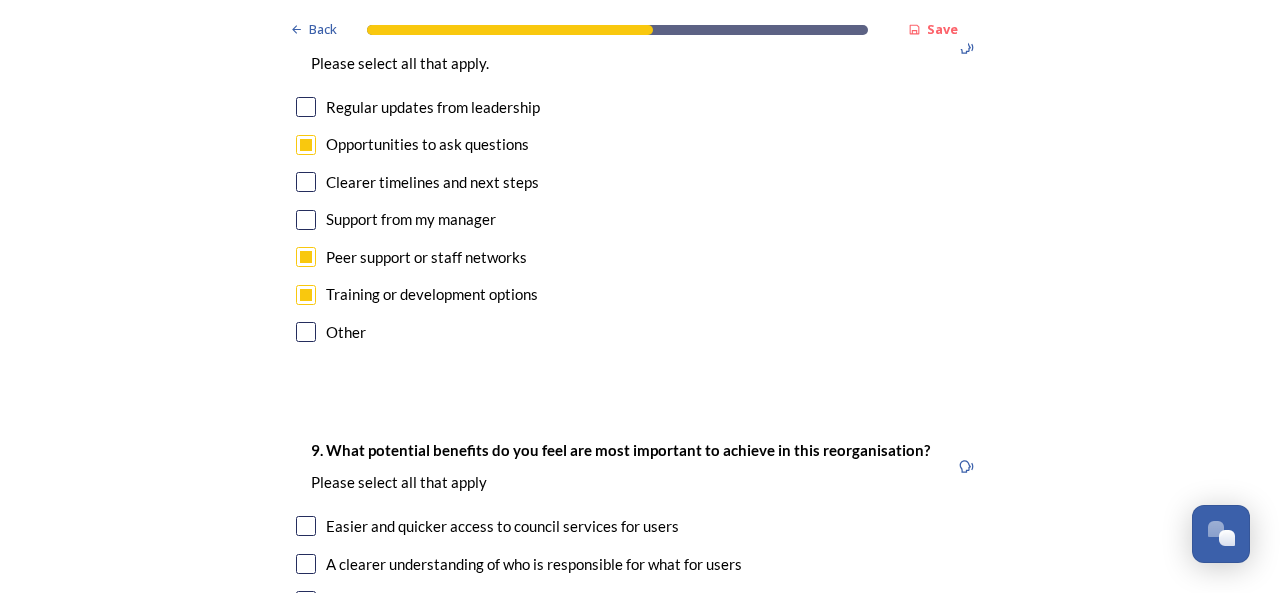 scroll, scrollTop: 4700, scrollLeft: 0, axis: vertical 